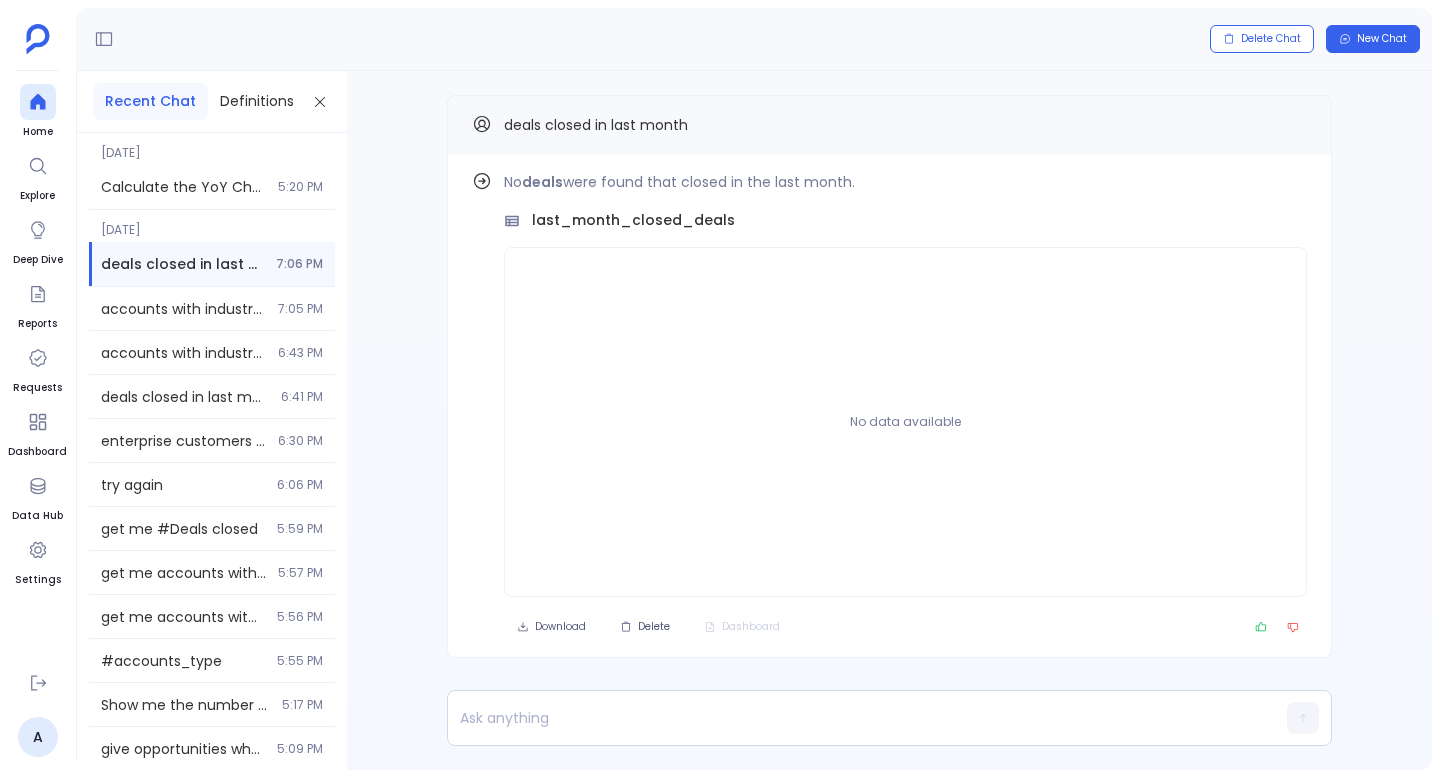 scroll, scrollTop: 0, scrollLeft: 0, axis: both 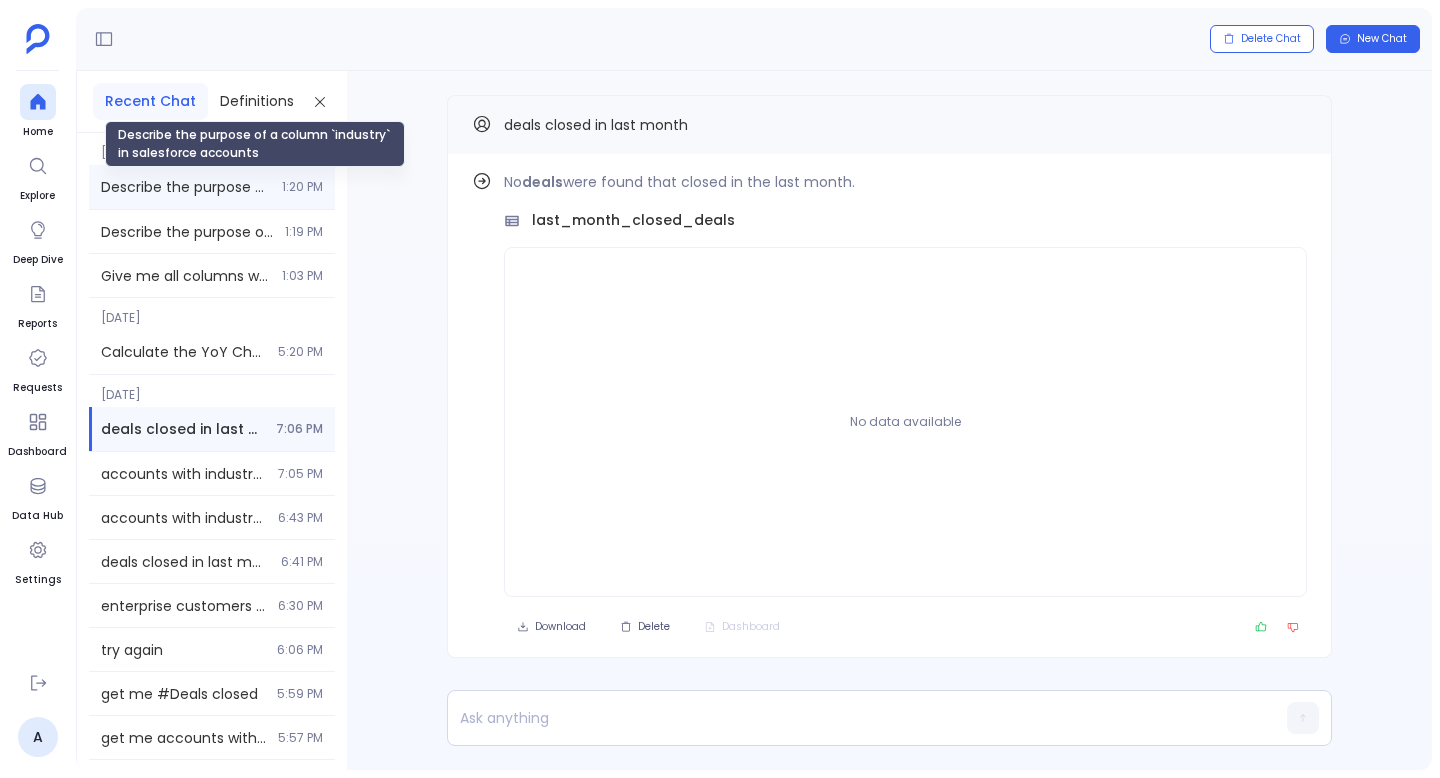 click on "Describe the purpose of a column `industry` in salesforce accounts" at bounding box center (185, 187) 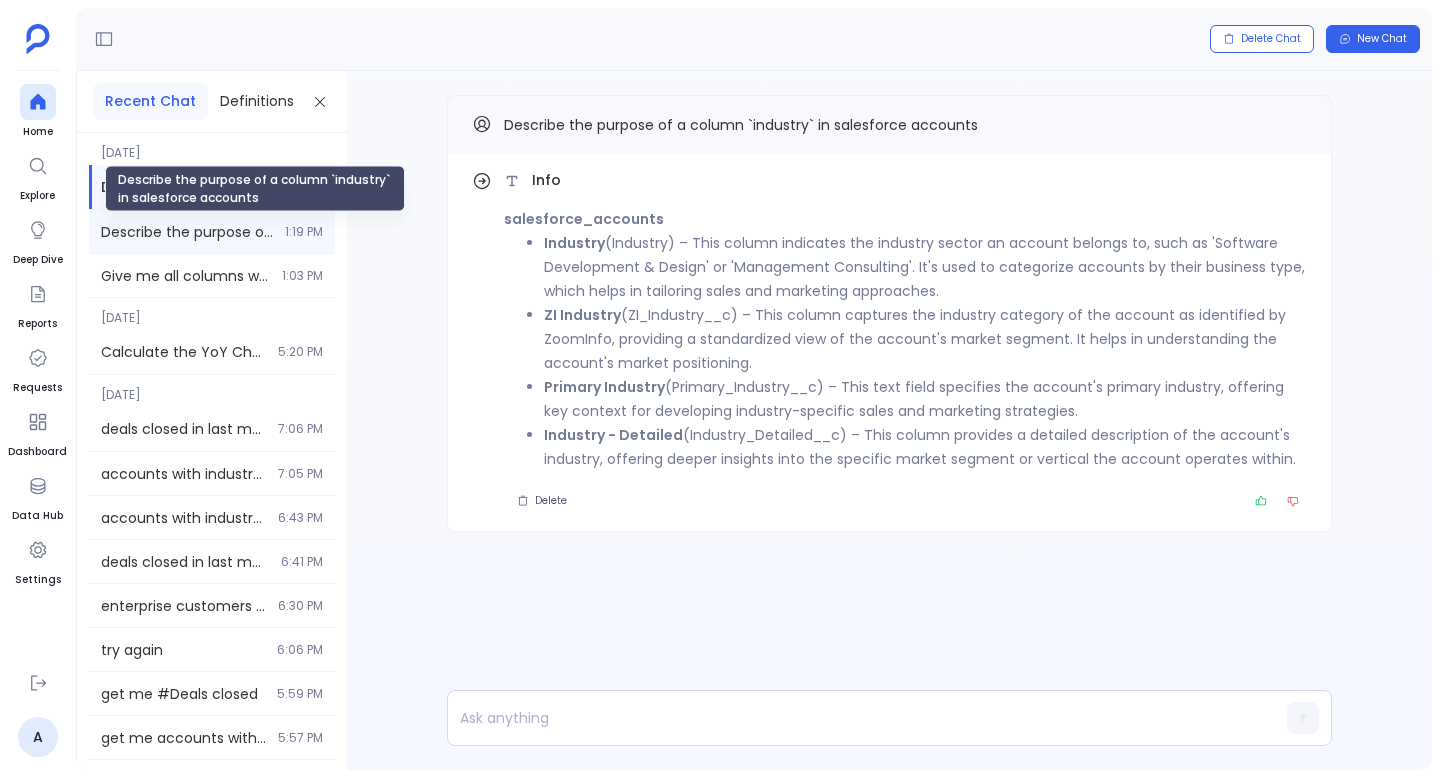 click on "Describe the purpose of a column `industry` in salesforce accounts" at bounding box center (187, 232) 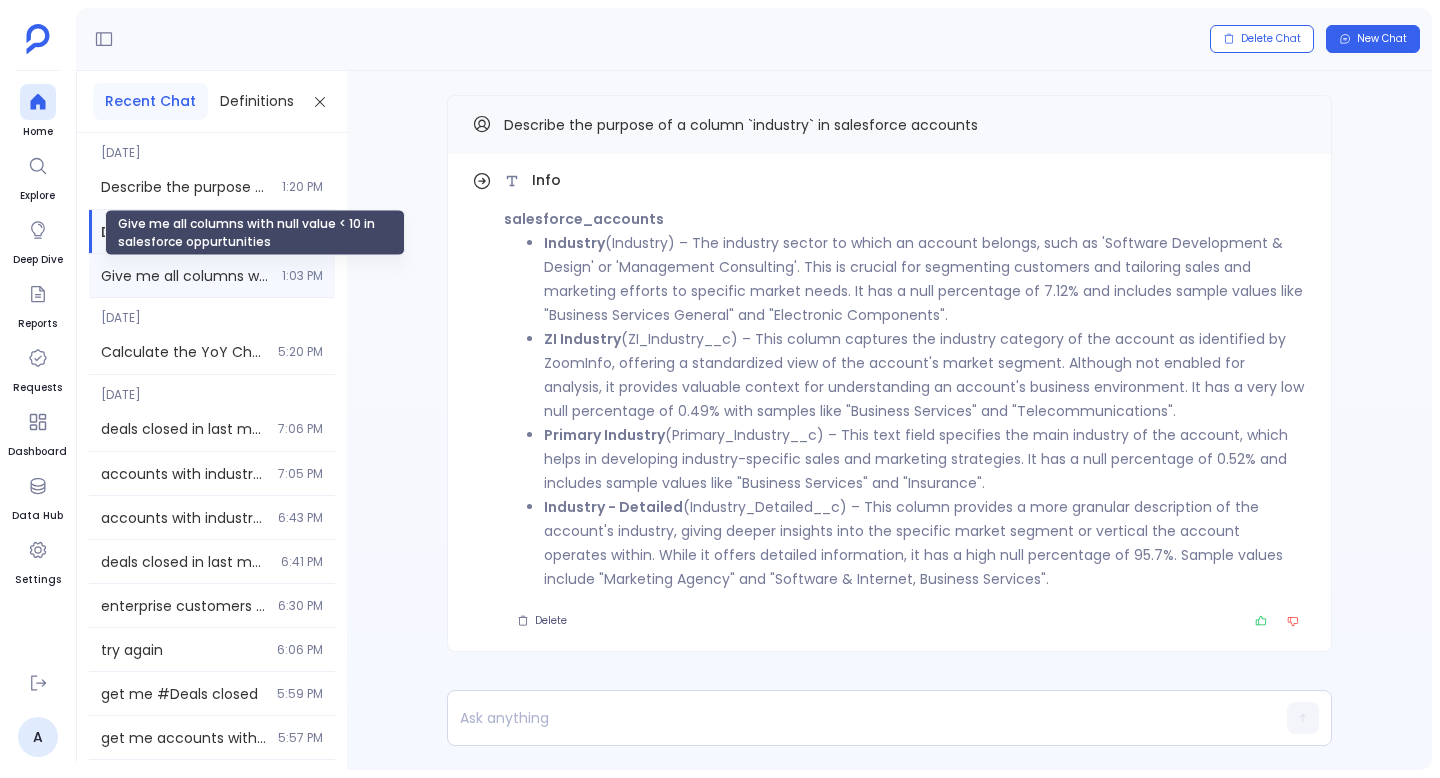 click on "Give me all columns with null value  < 10 in salesforce oppurtunities" at bounding box center [185, 276] 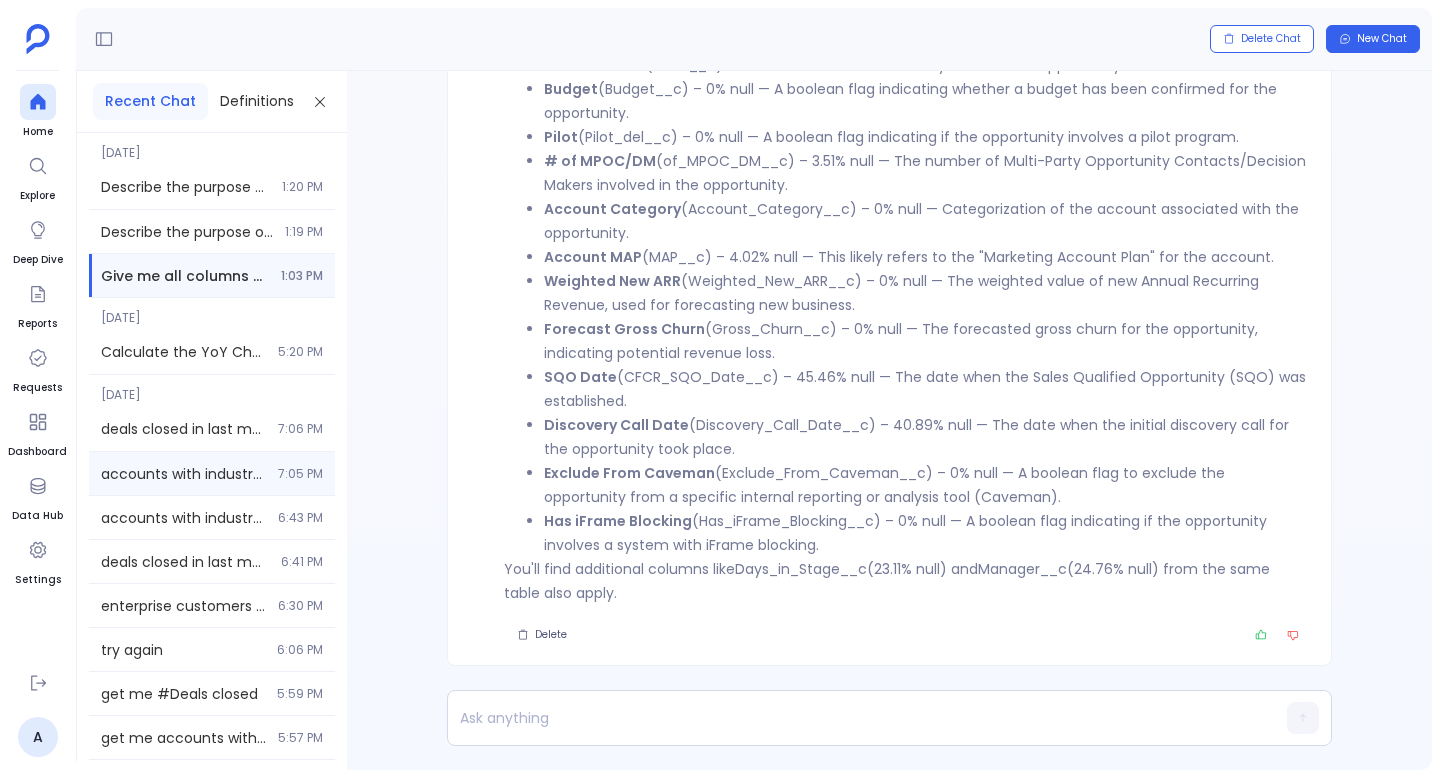 click on "accounts with industry info 7:05 PM" at bounding box center (212, 473) 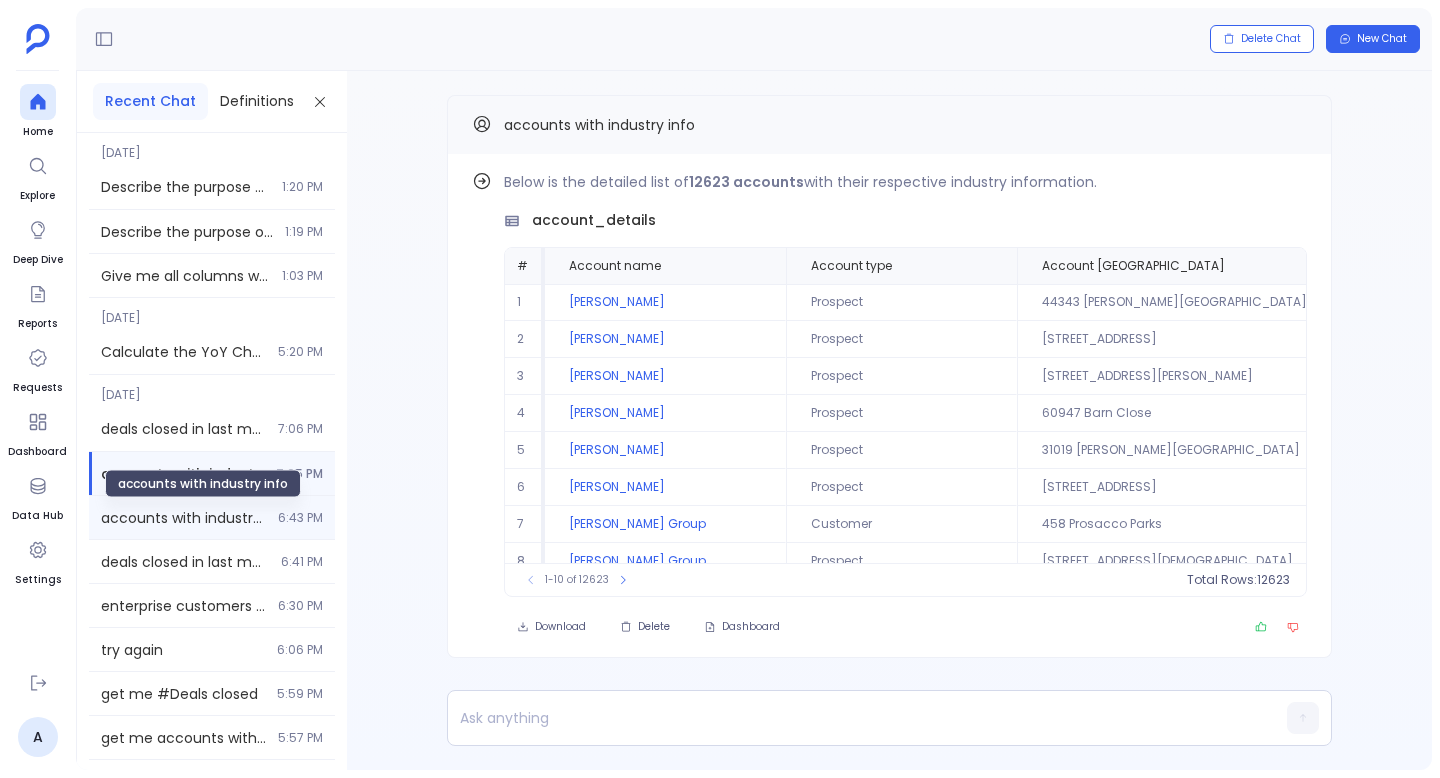 click on "accounts with industry info" at bounding box center [183, 518] 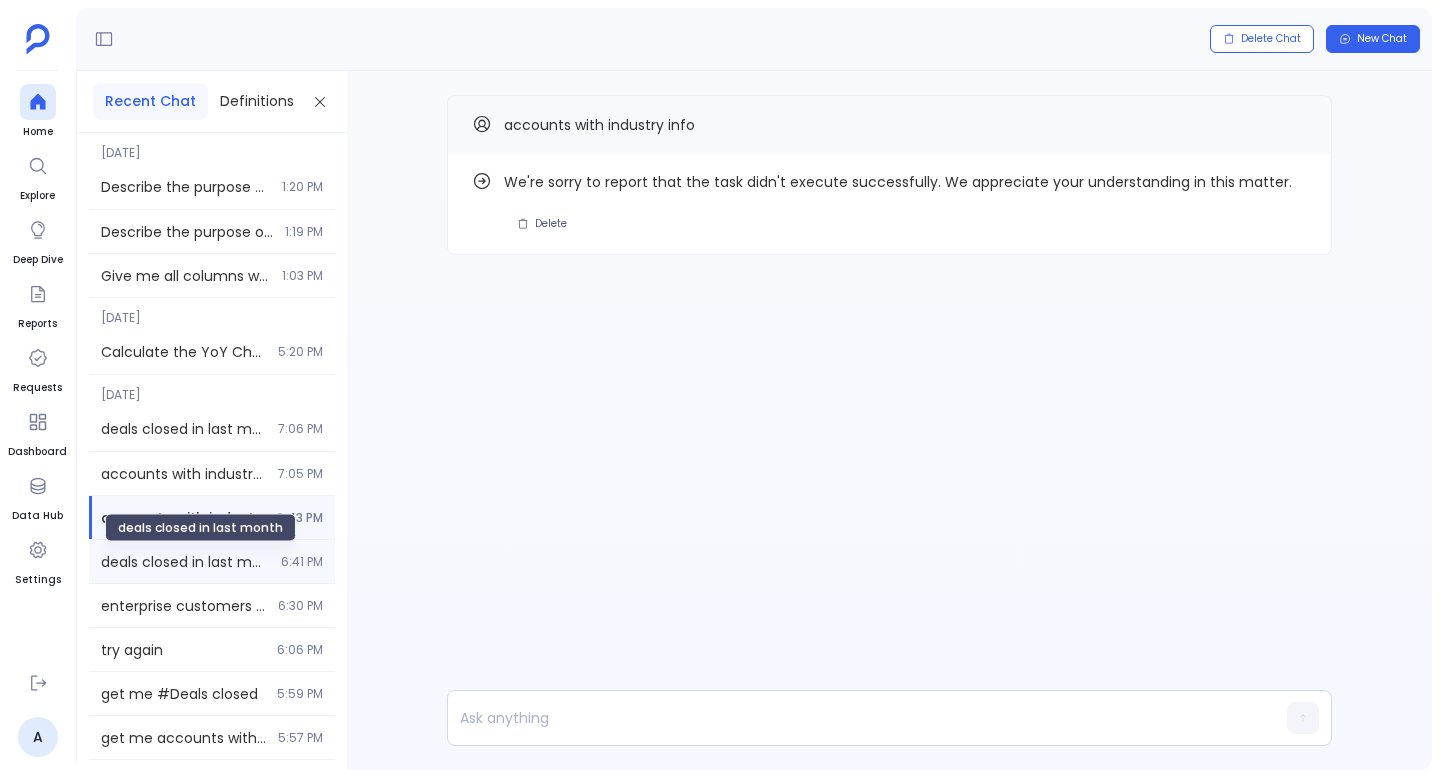 click on "deals closed in last month" at bounding box center (185, 562) 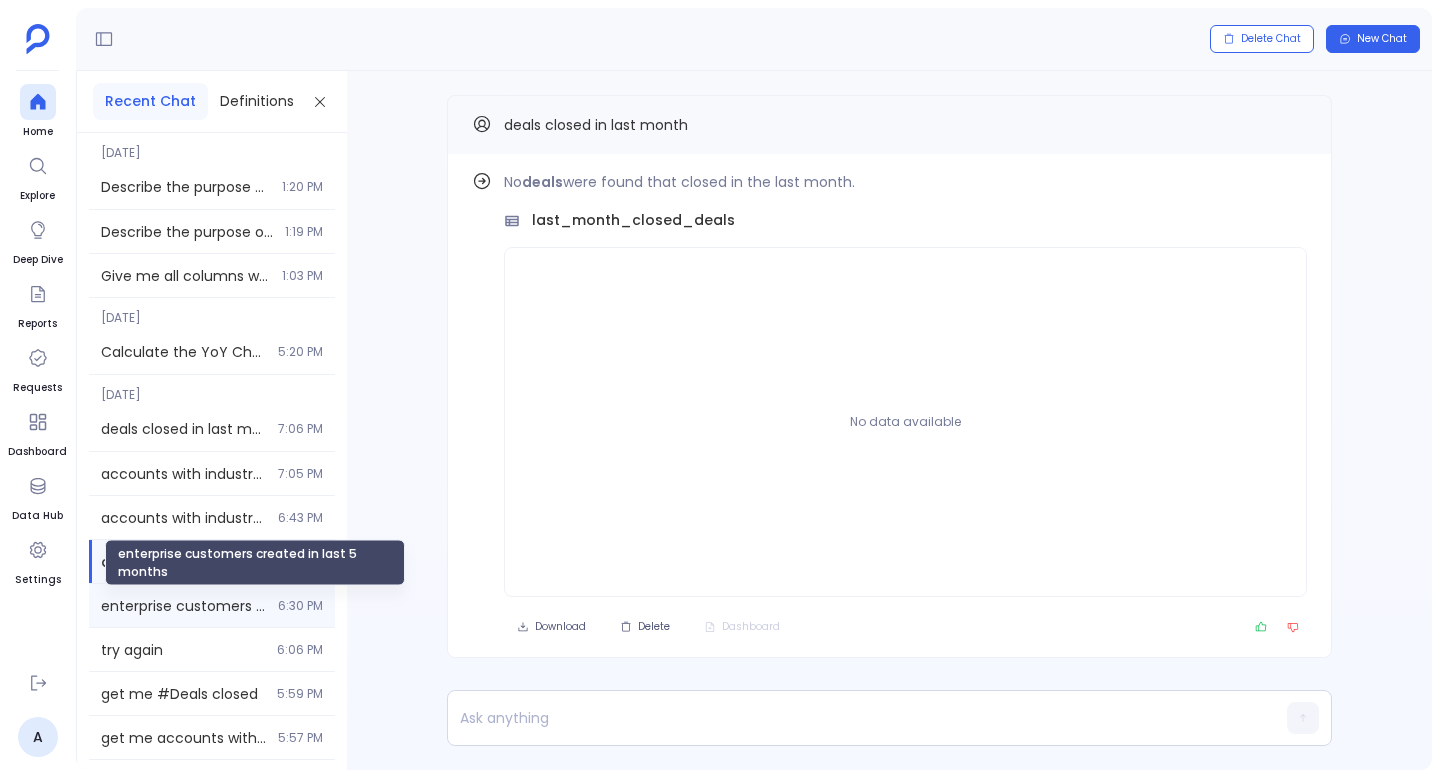 click on "enterprise customers created in last 5 months" at bounding box center [183, 606] 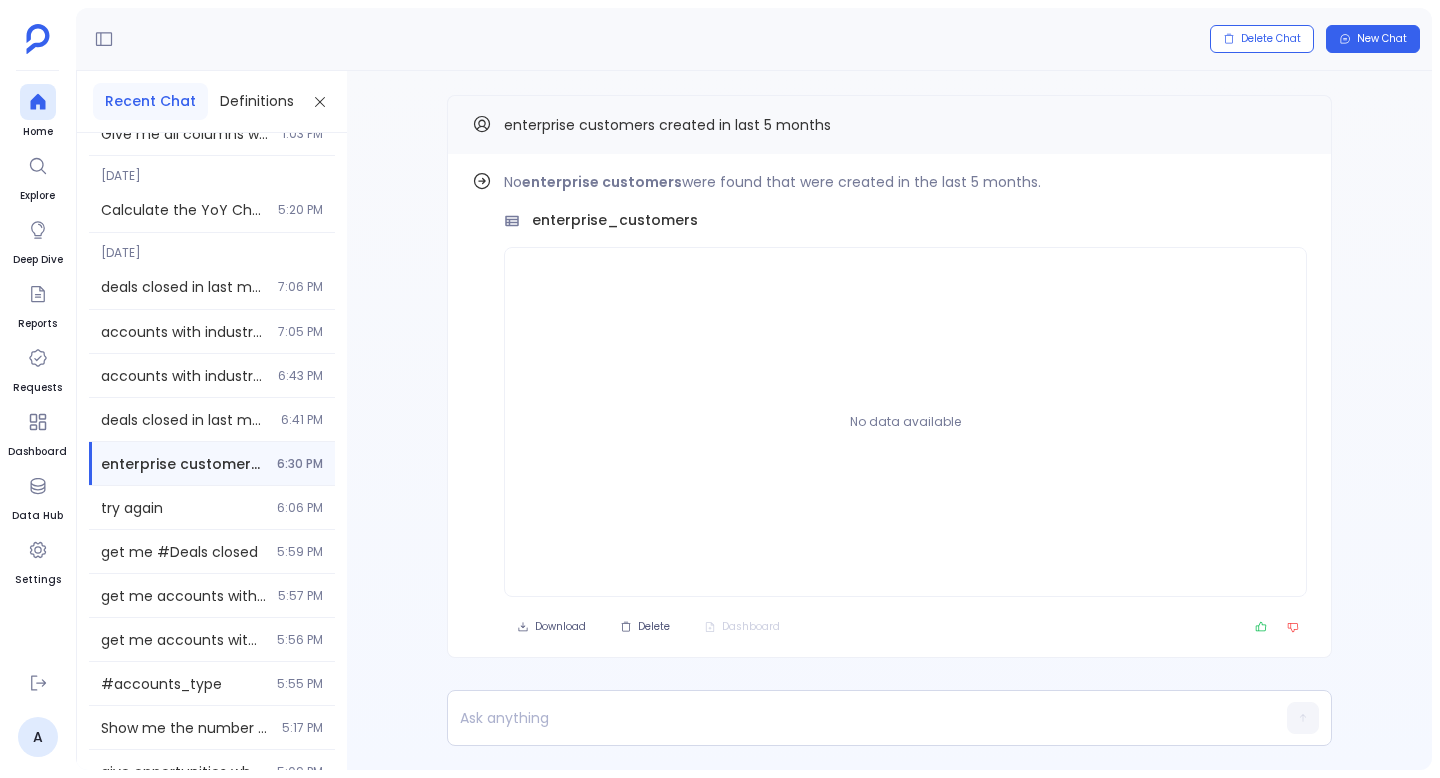scroll, scrollTop: 201, scrollLeft: 0, axis: vertical 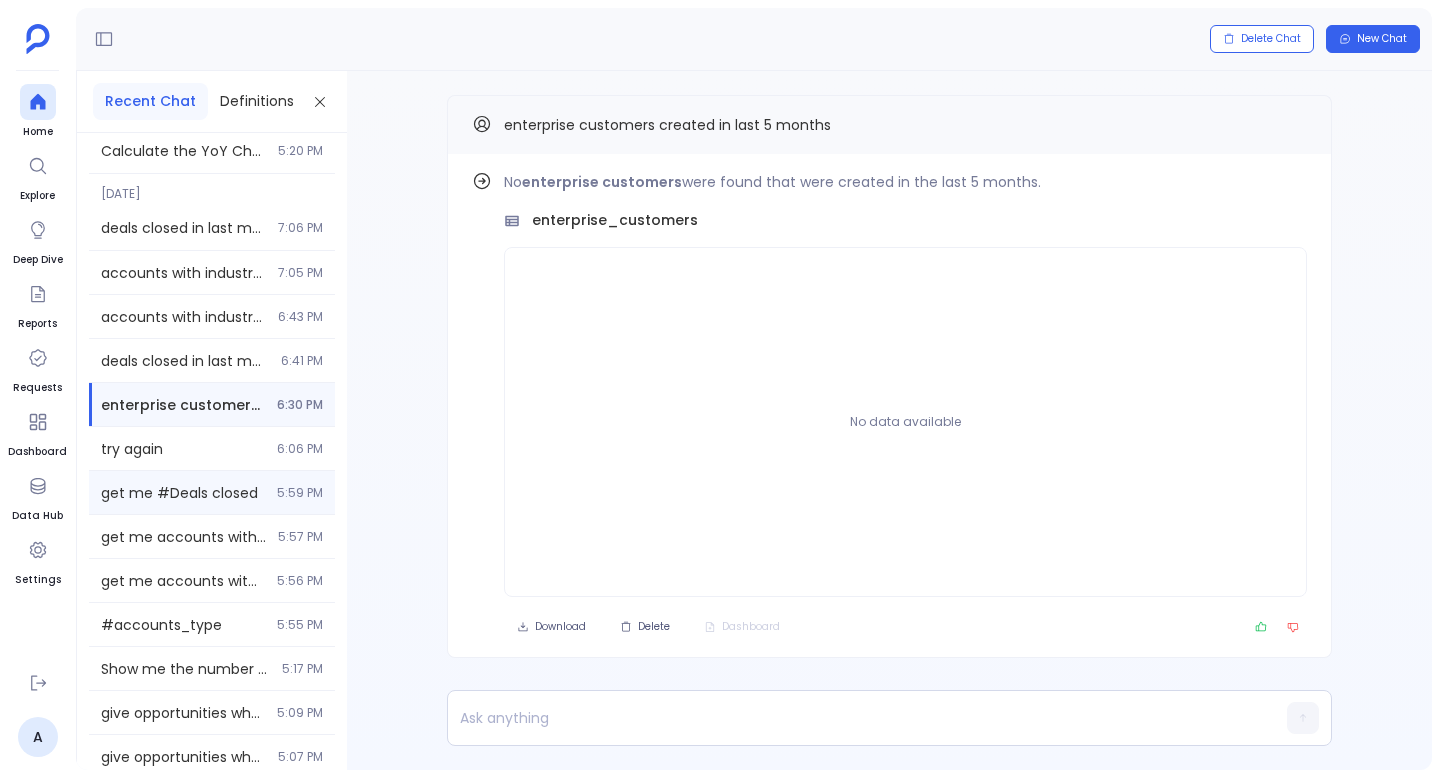 click on "get me #Deals closed" at bounding box center [183, 493] 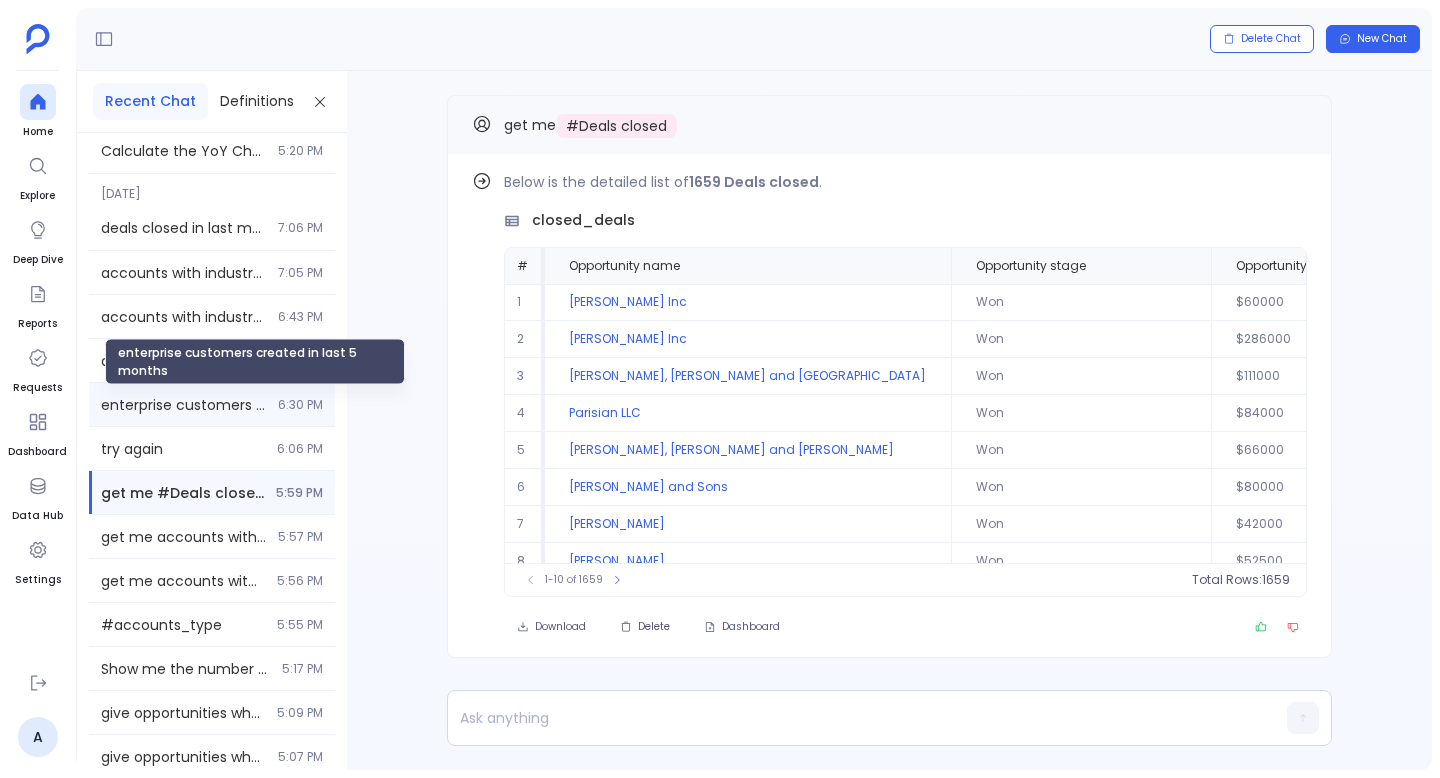 click on "enterprise customers created in last 5 months" at bounding box center [183, 405] 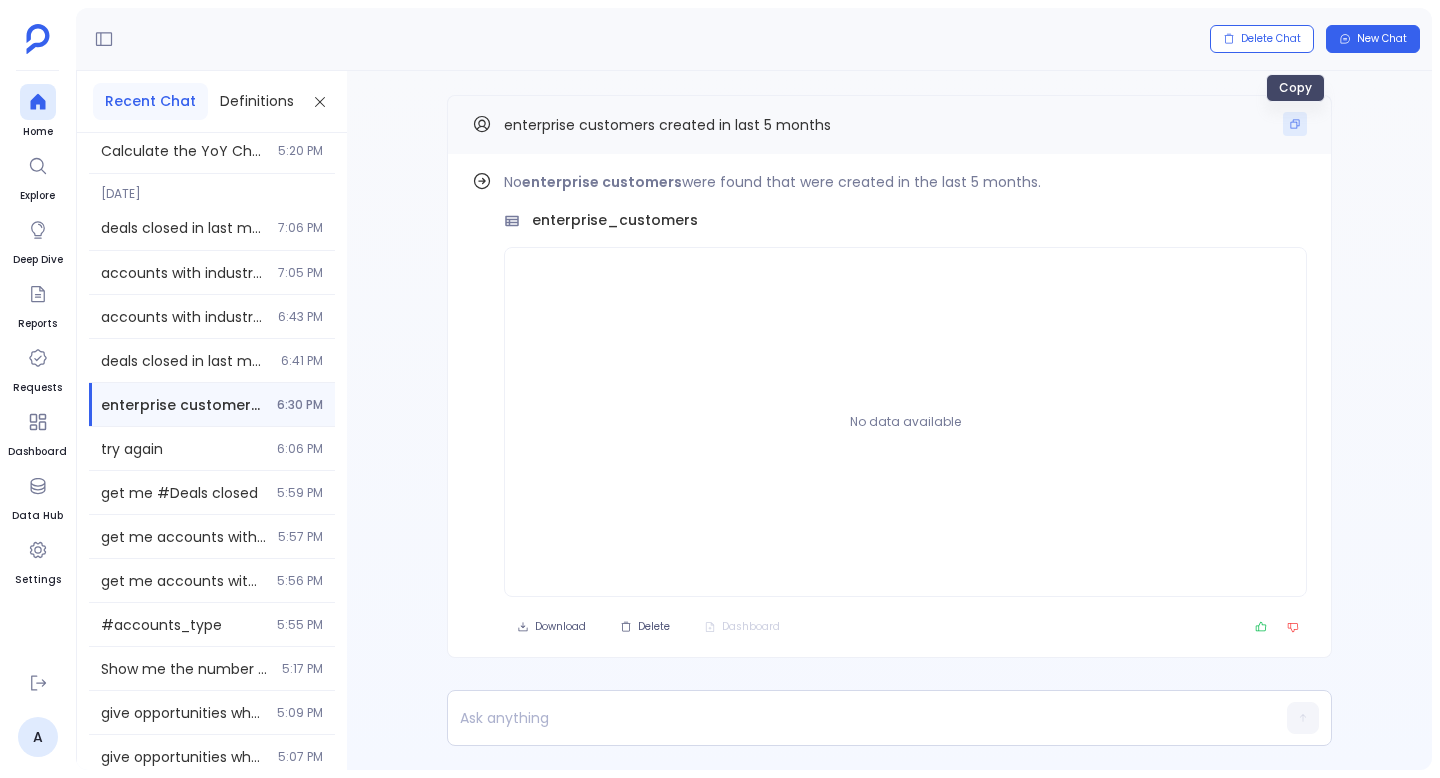 click 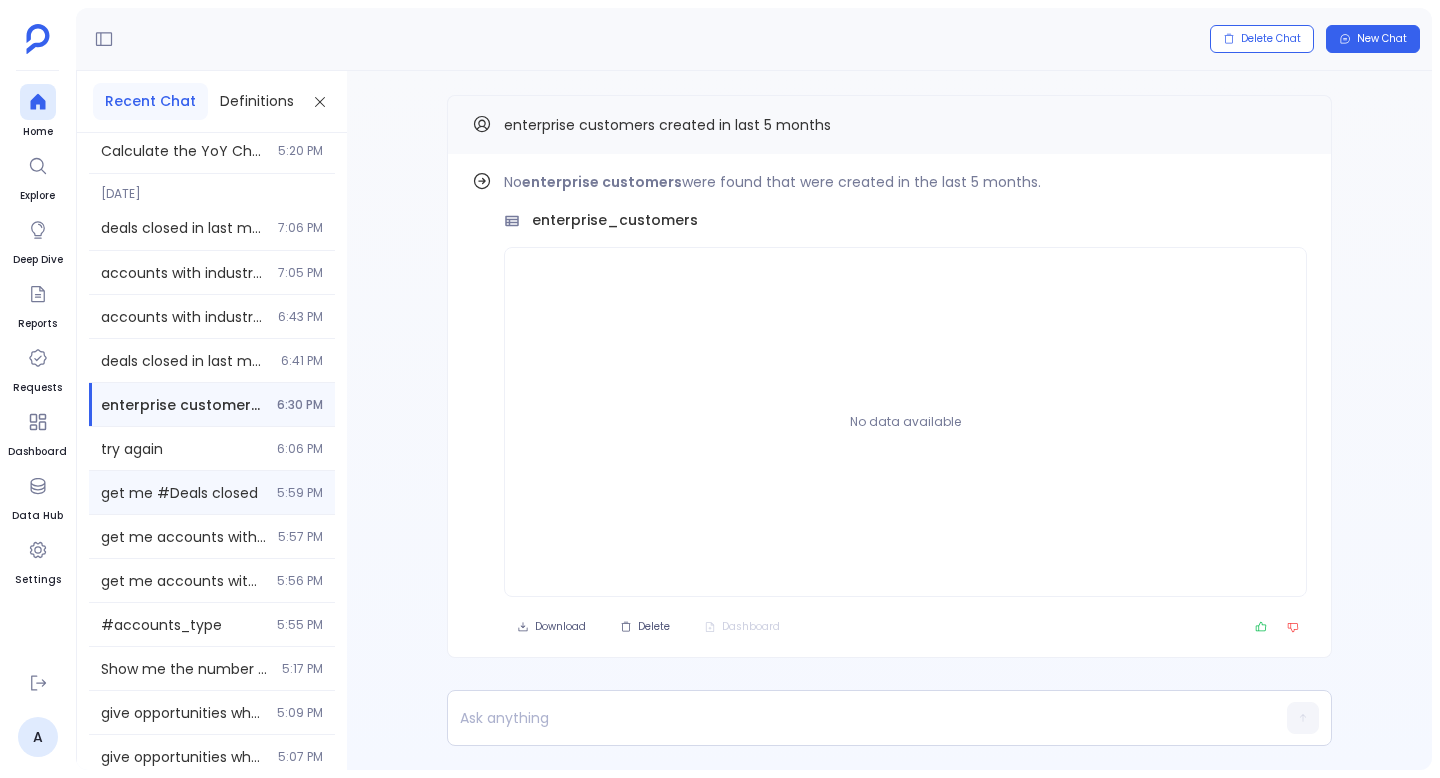 click on "get me #Deals closed" at bounding box center (183, 493) 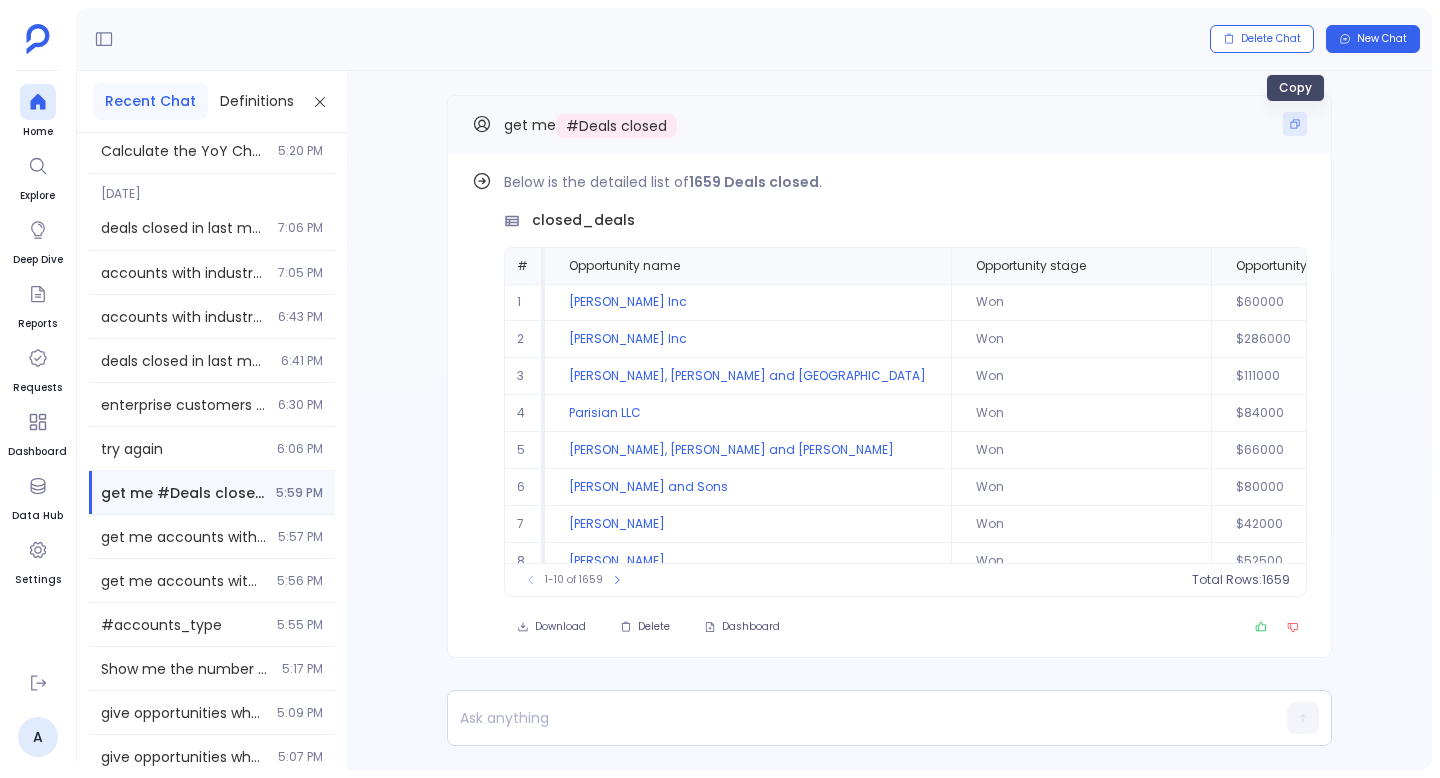 click 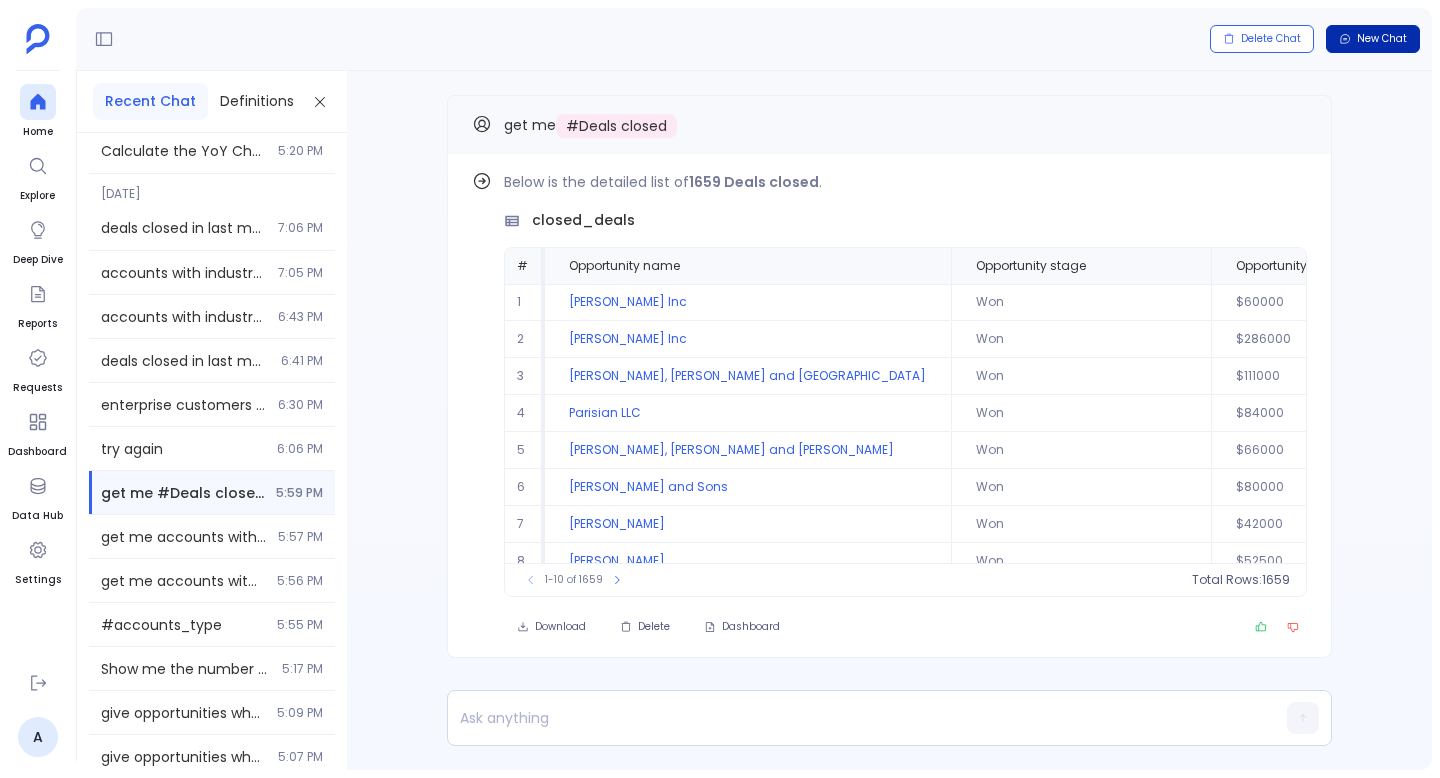 click on "New Chat" at bounding box center (1382, 39) 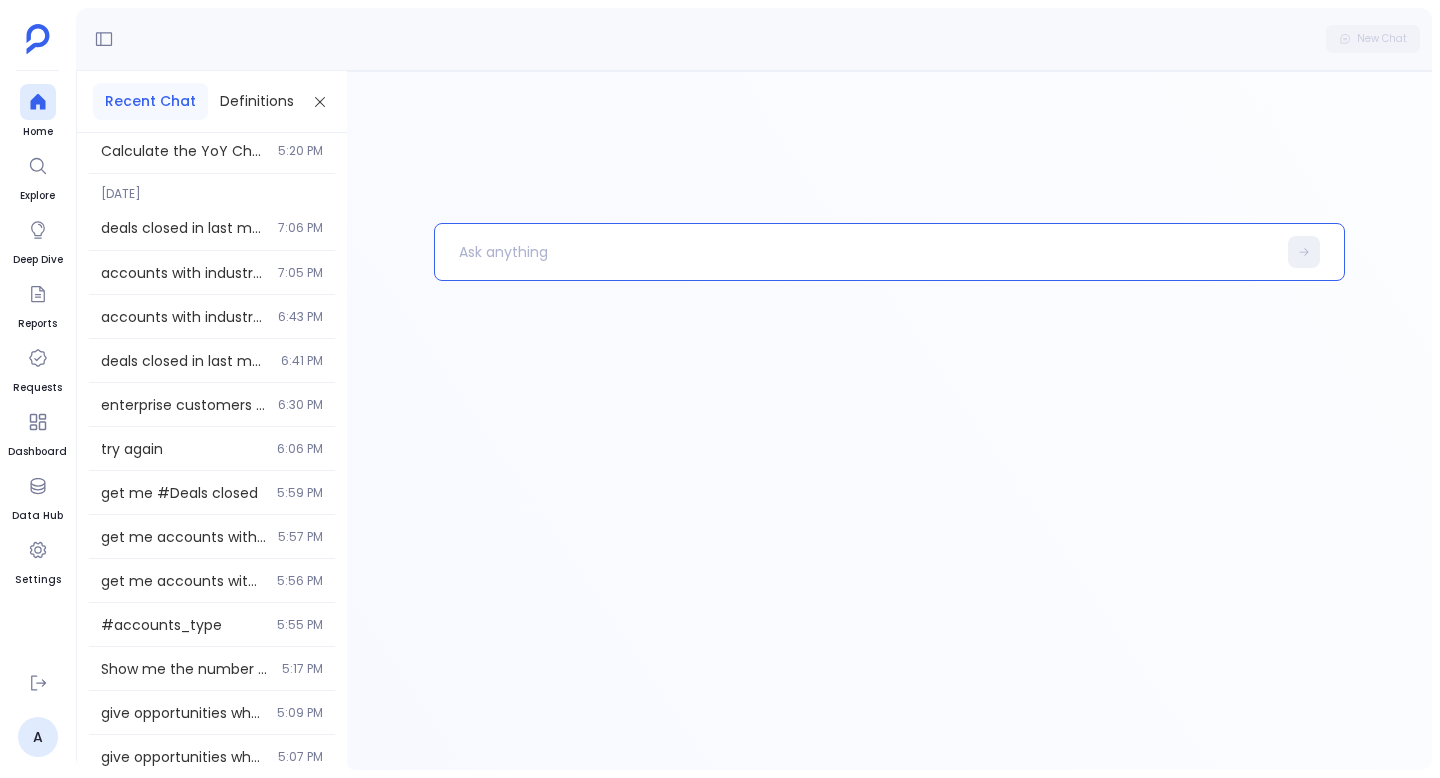 click at bounding box center [855, 252] 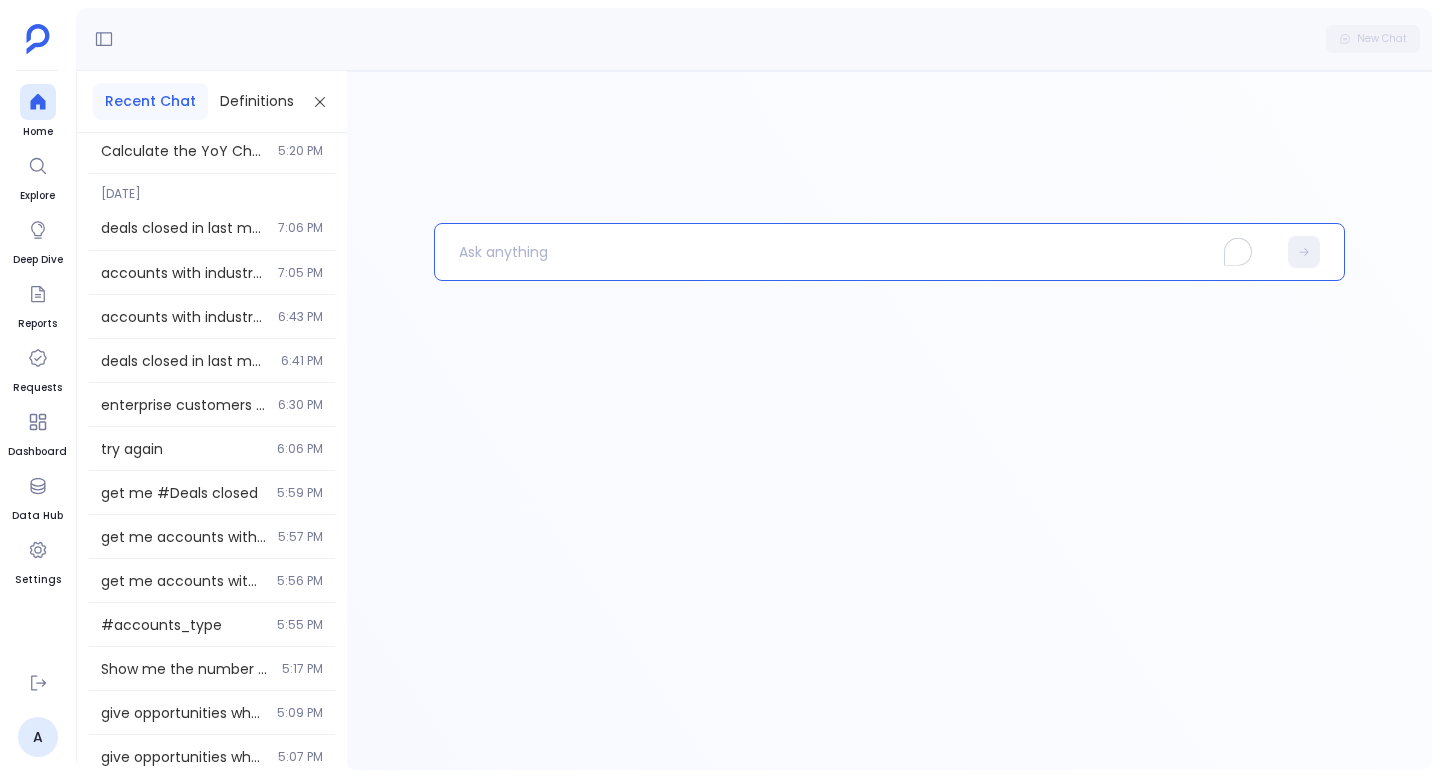type 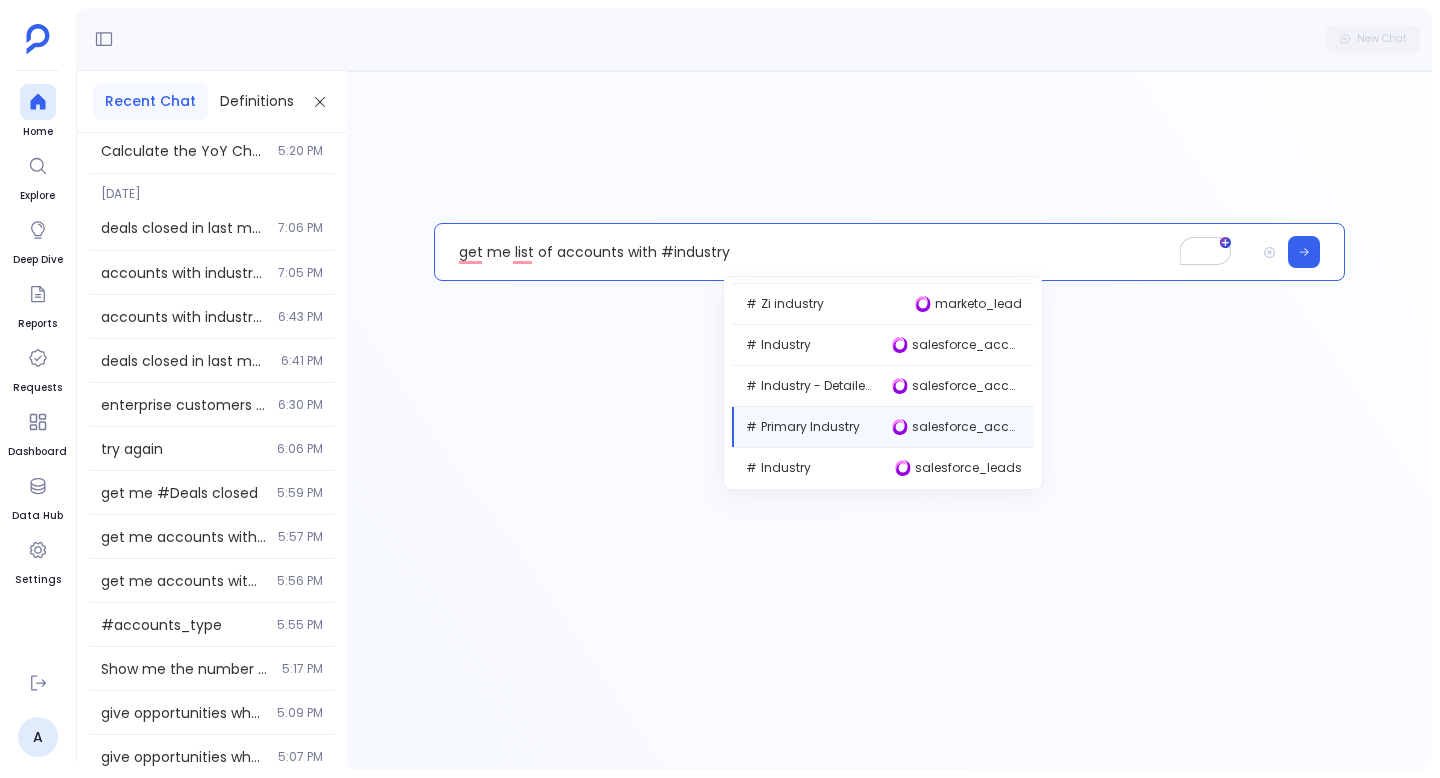 scroll, scrollTop: 41, scrollLeft: 0, axis: vertical 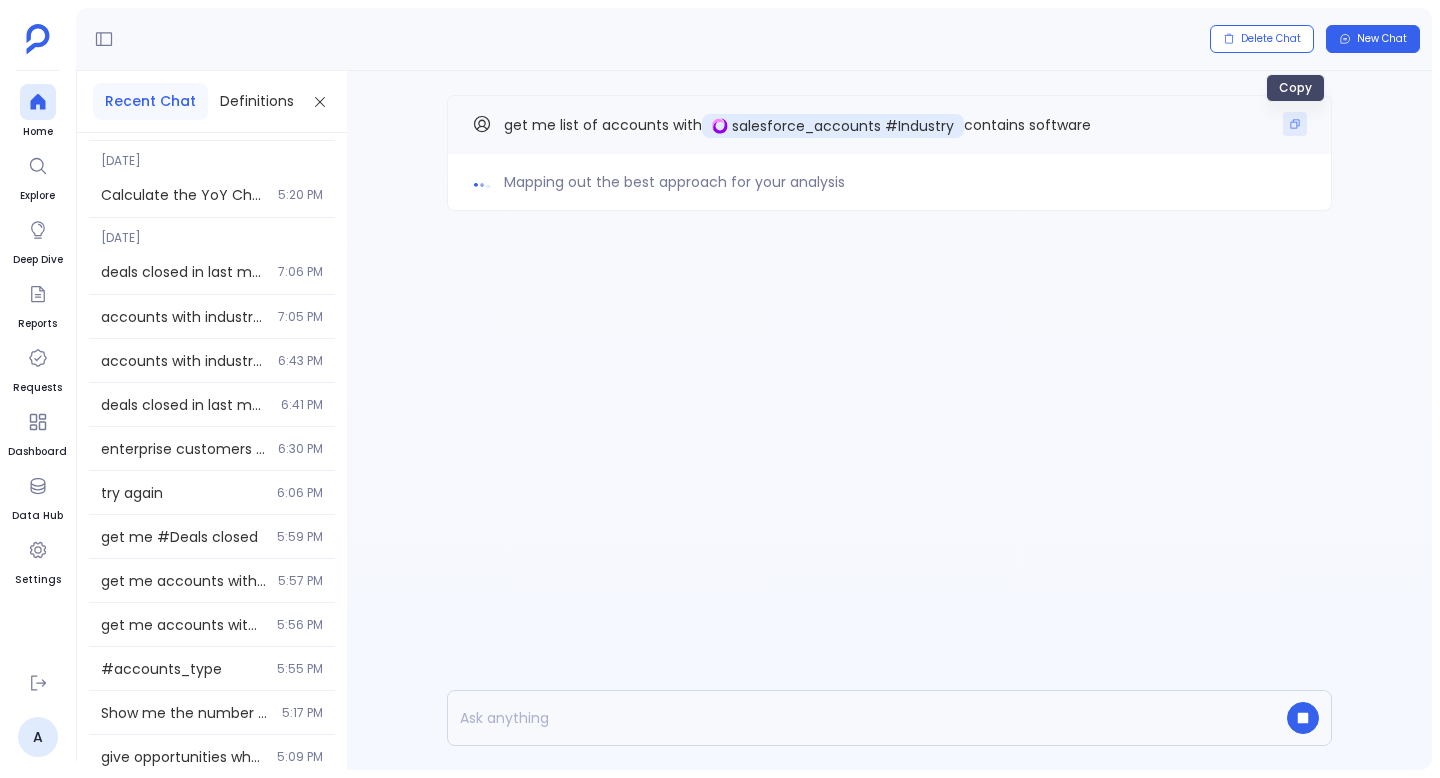 click at bounding box center [1295, 124] 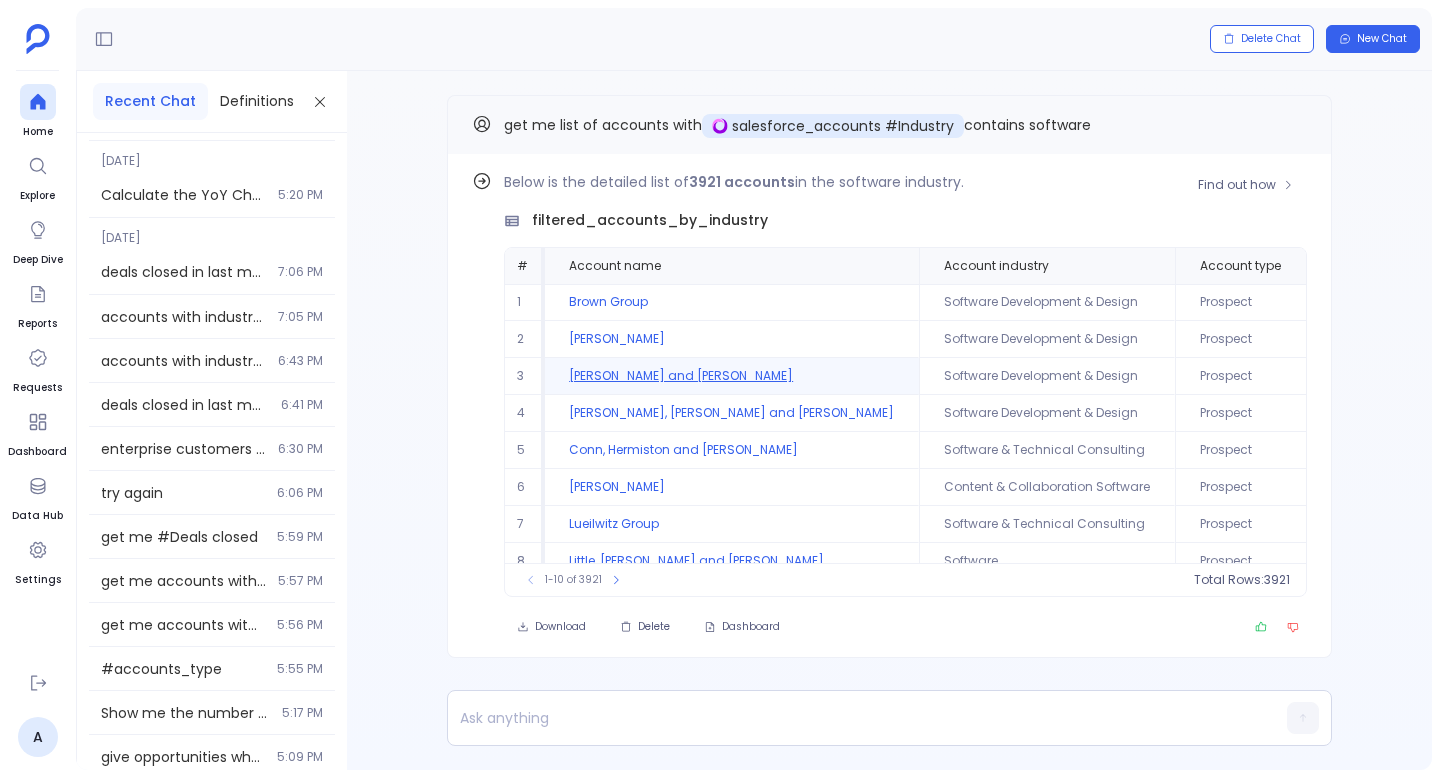 scroll, scrollTop: 0, scrollLeft: 226, axis: horizontal 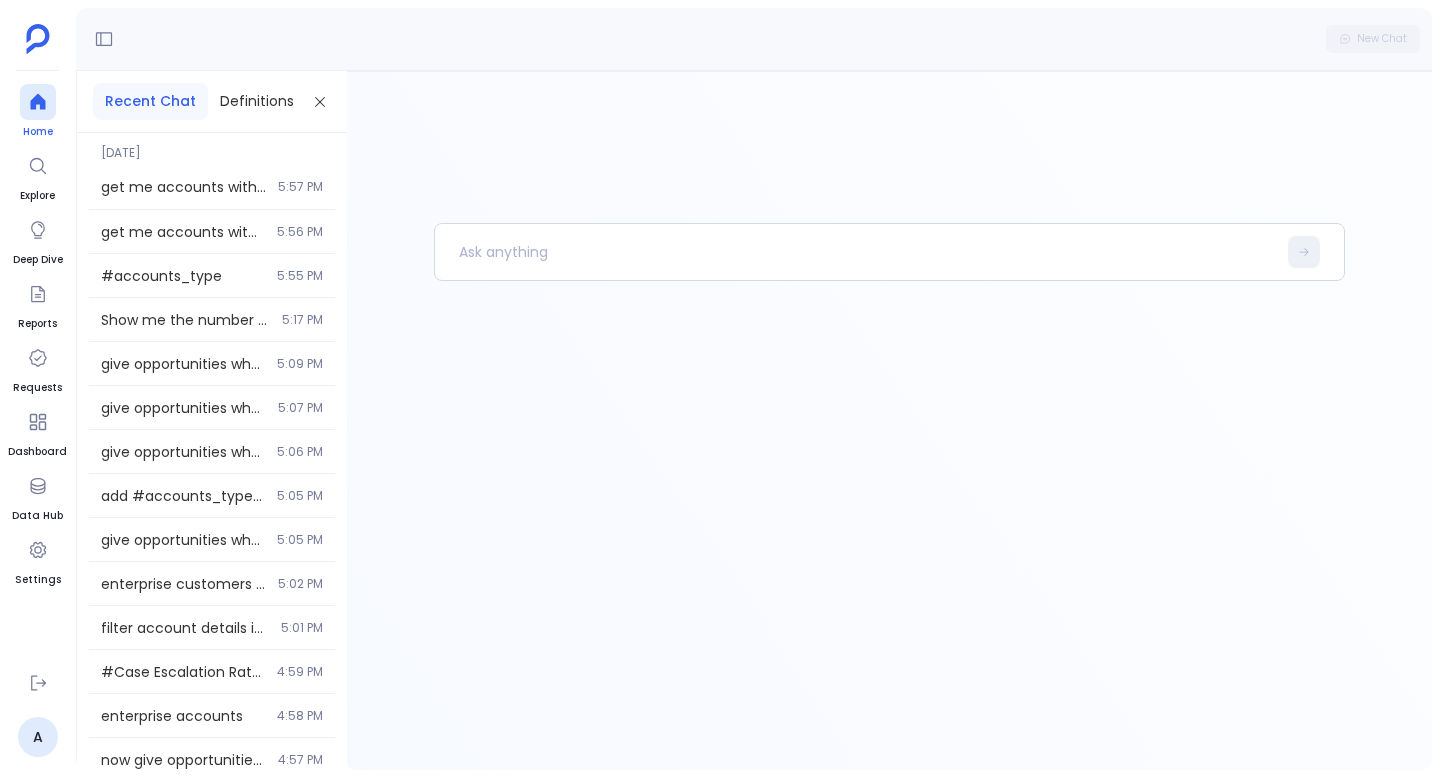click at bounding box center (38, 102) 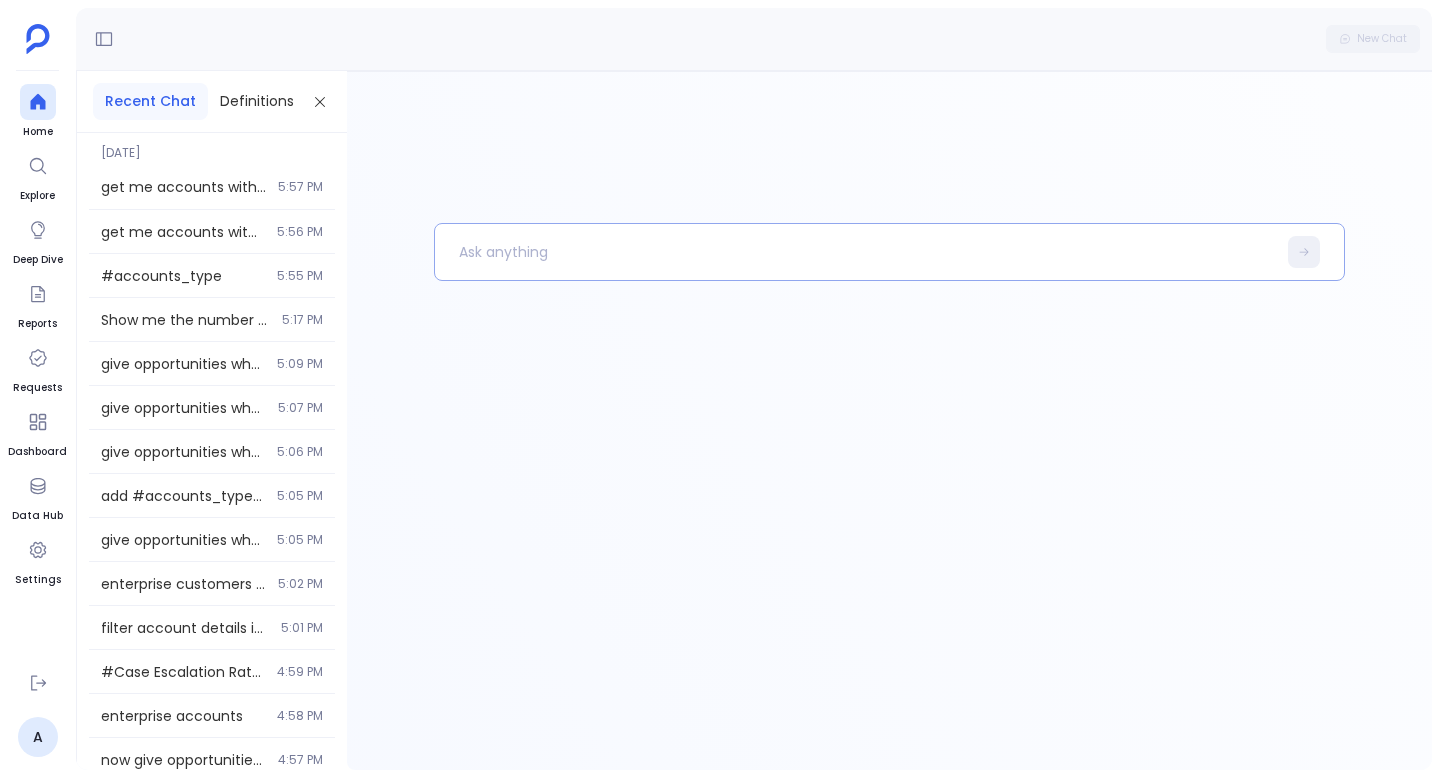 click at bounding box center (855, 252) 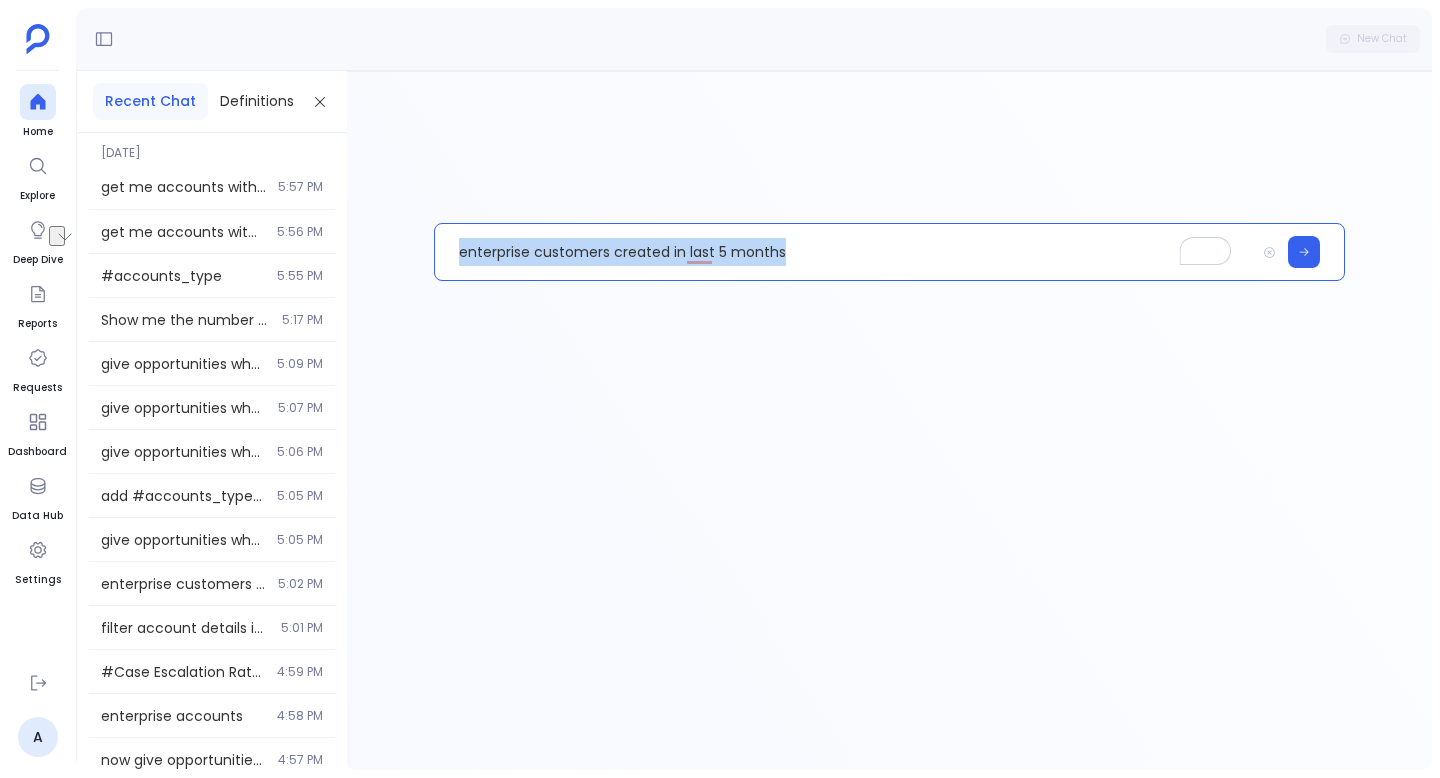 click on "enterprise customers created in last 5 months" at bounding box center (845, 252) 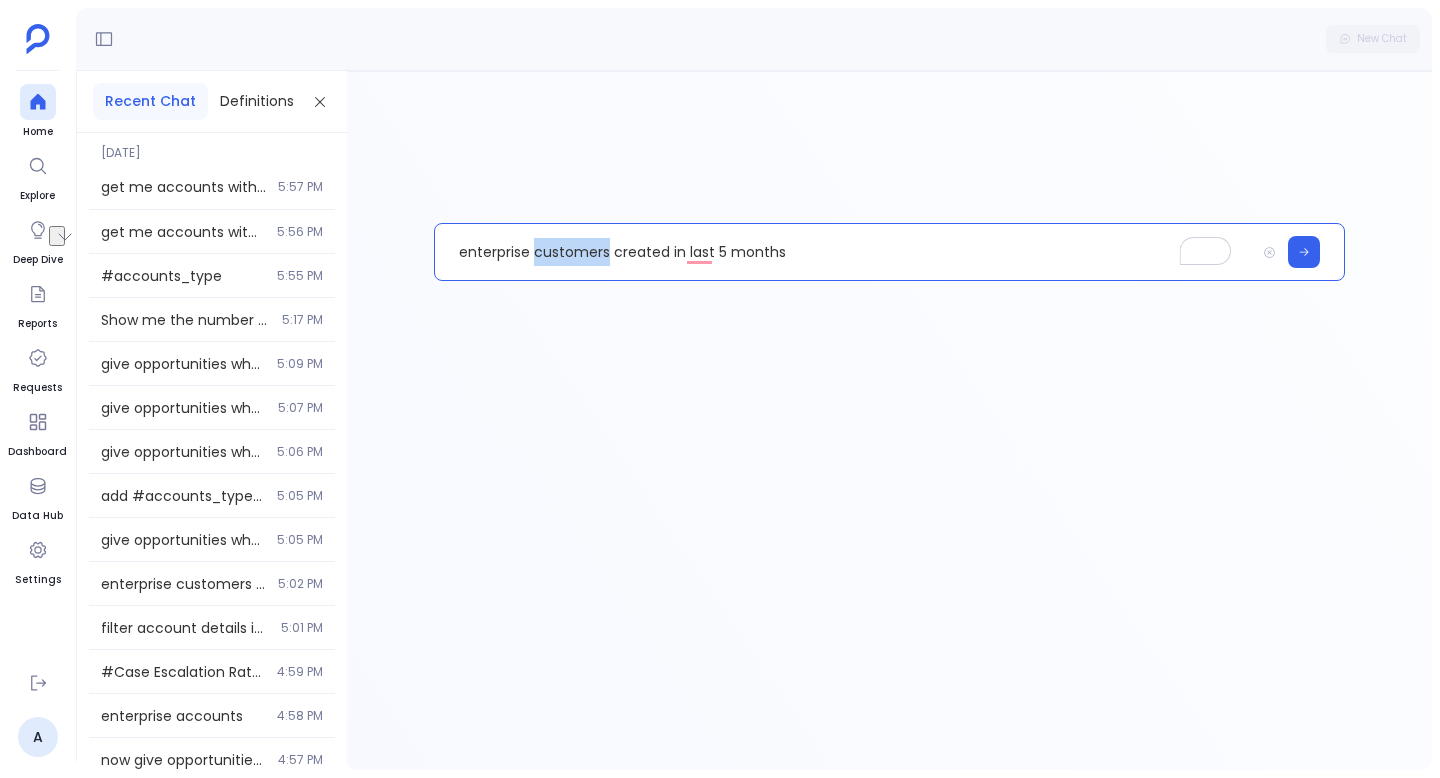 click on "enterprise customers created in last 5 months" at bounding box center [845, 252] 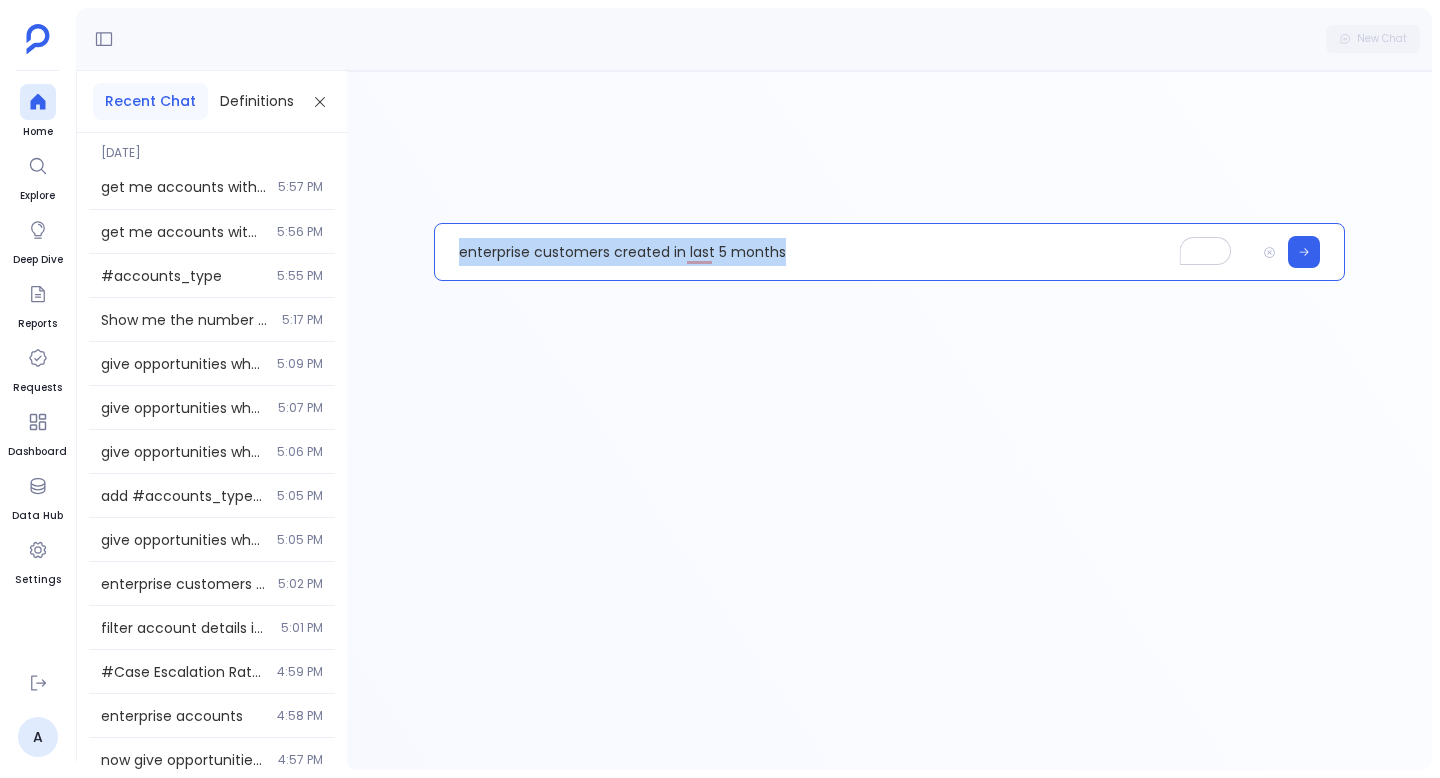 click on "enterprise customers created in last 5 months" at bounding box center (845, 252) 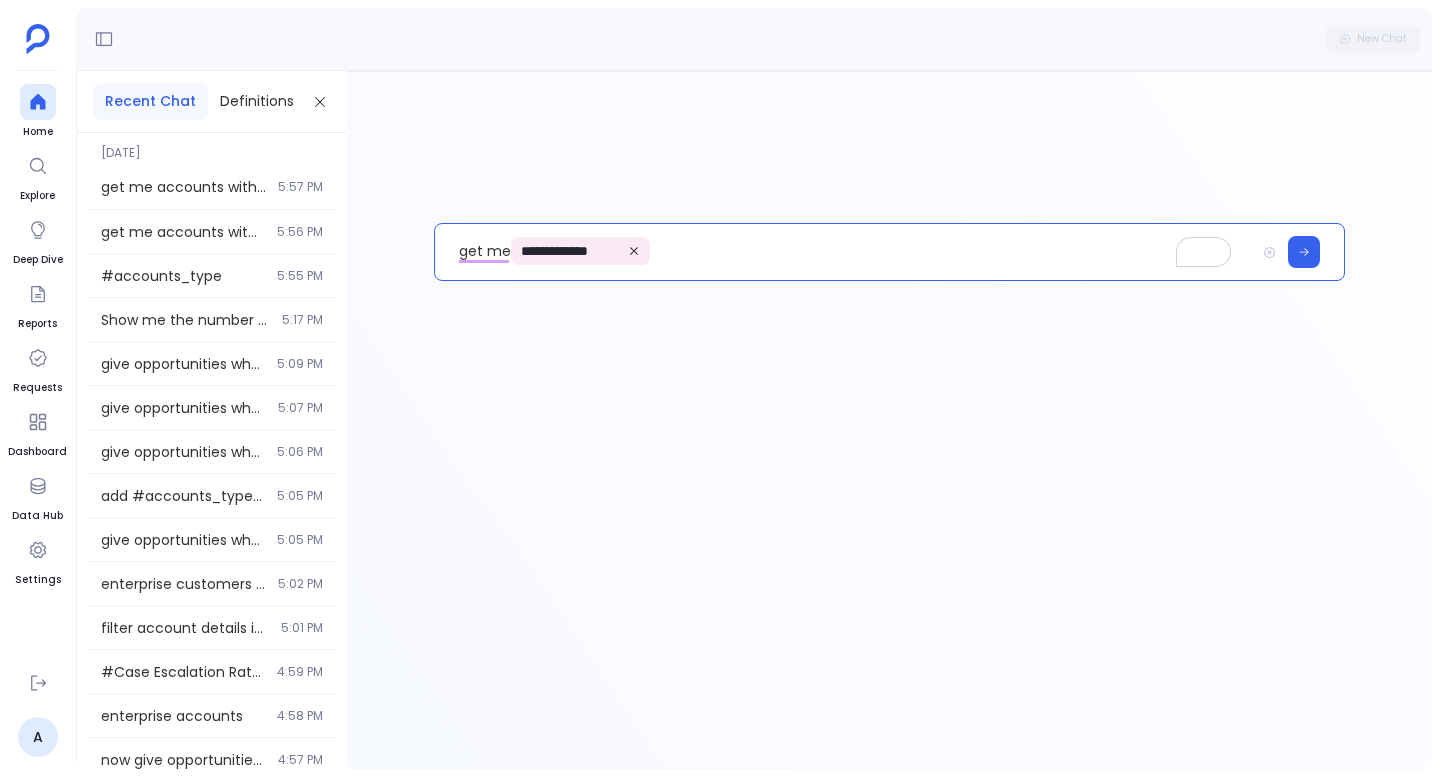 click on "**********" at bounding box center (845, 252) 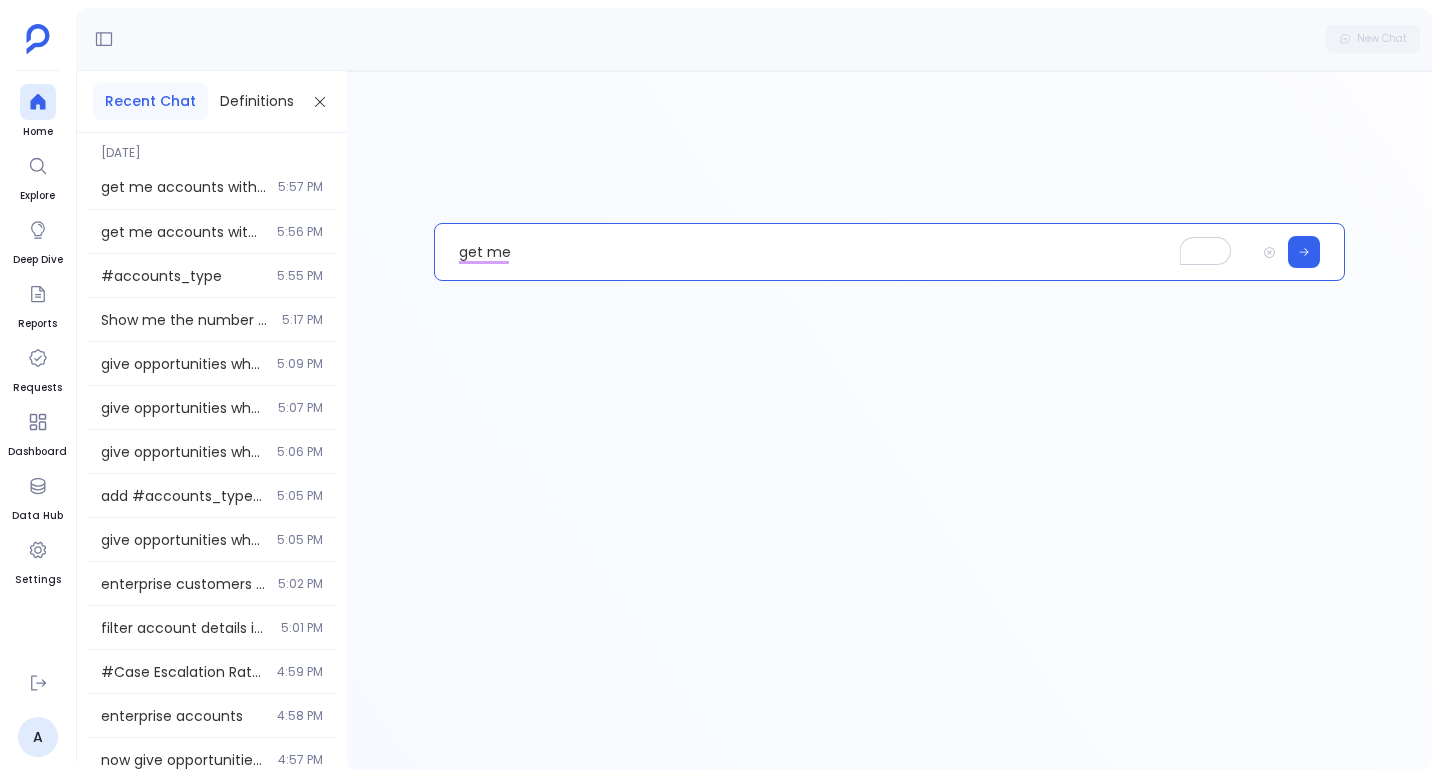 click on "get me" at bounding box center [845, 252] 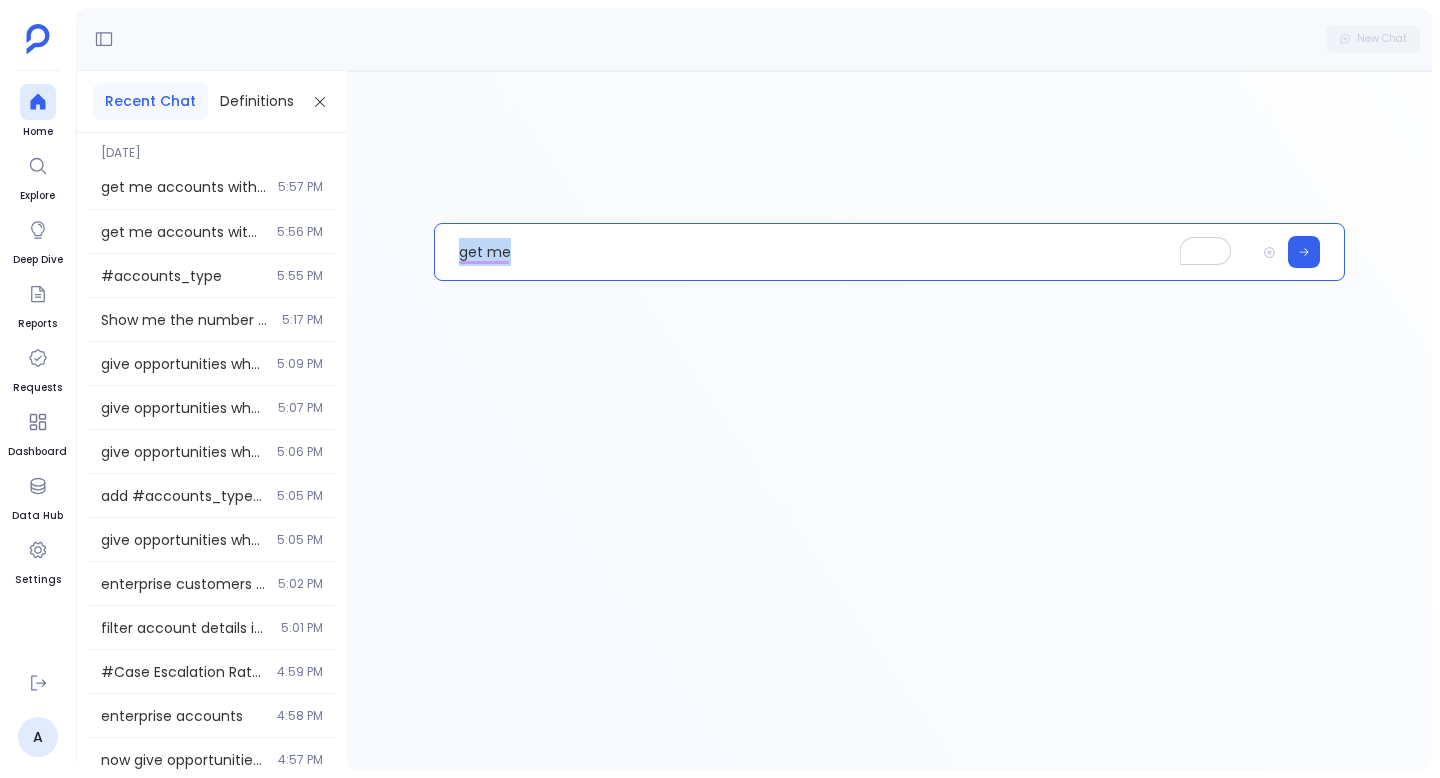 click on "get me" at bounding box center [845, 252] 